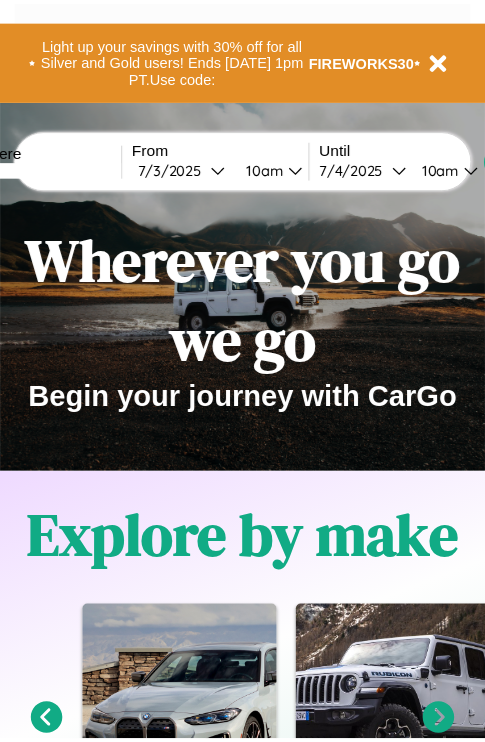 scroll, scrollTop: 0, scrollLeft: 0, axis: both 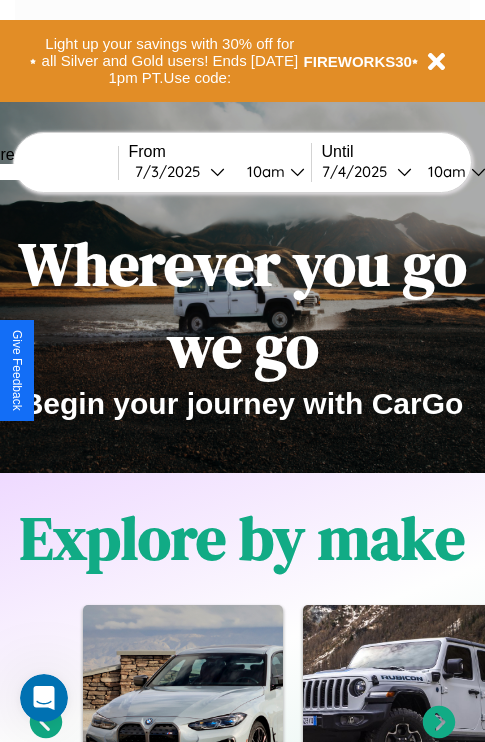 click at bounding box center [43, 172] 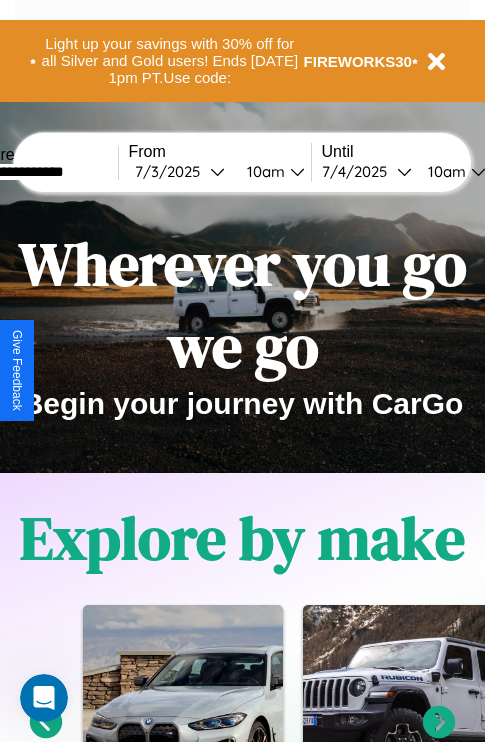 type on "**********" 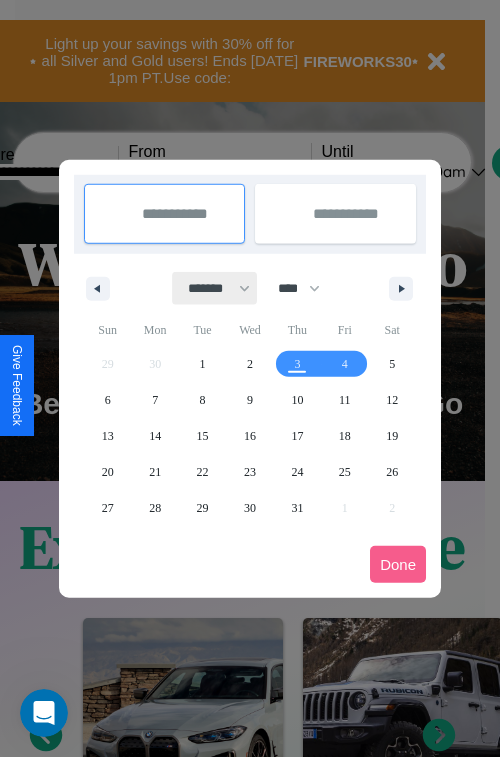 click on "******* ******** ***** ***** *** **** **** ****** ********* ******* ******** ********" at bounding box center [215, 288] 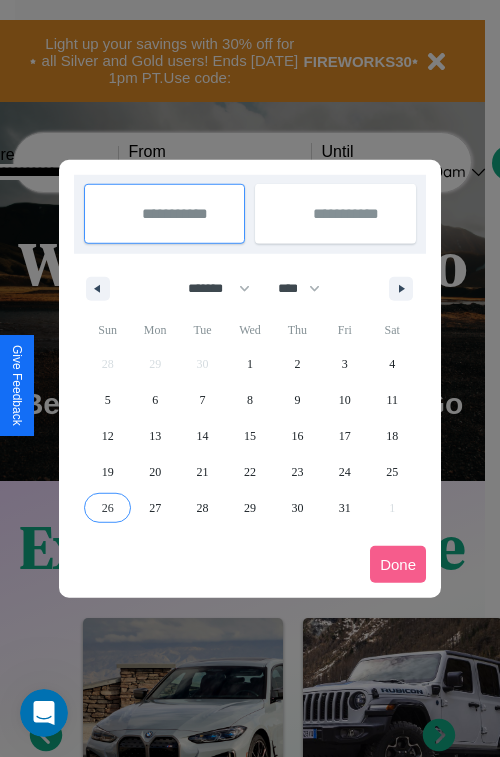 click on "26" at bounding box center [108, 508] 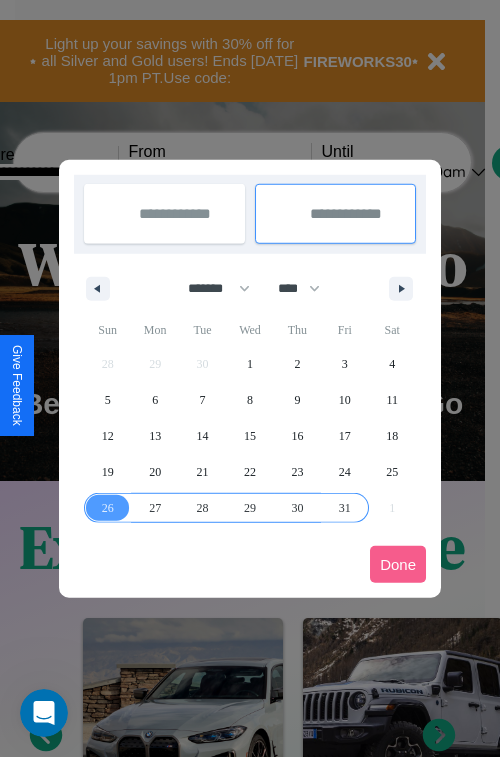 click on "31" at bounding box center (345, 508) 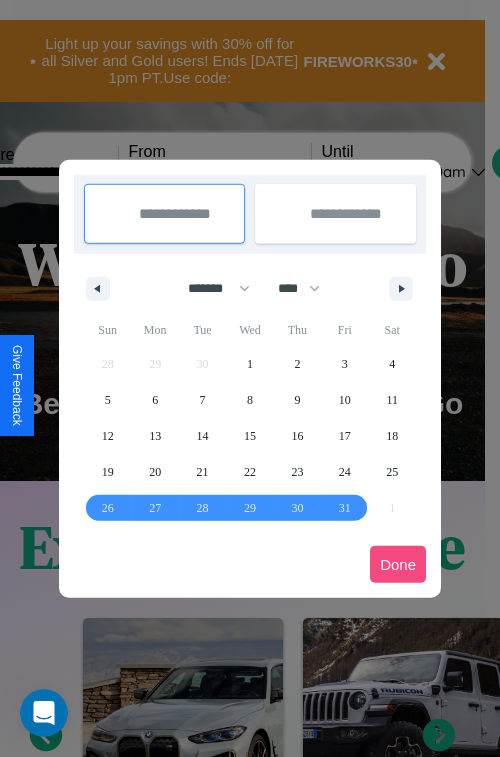 click on "Done" at bounding box center [398, 564] 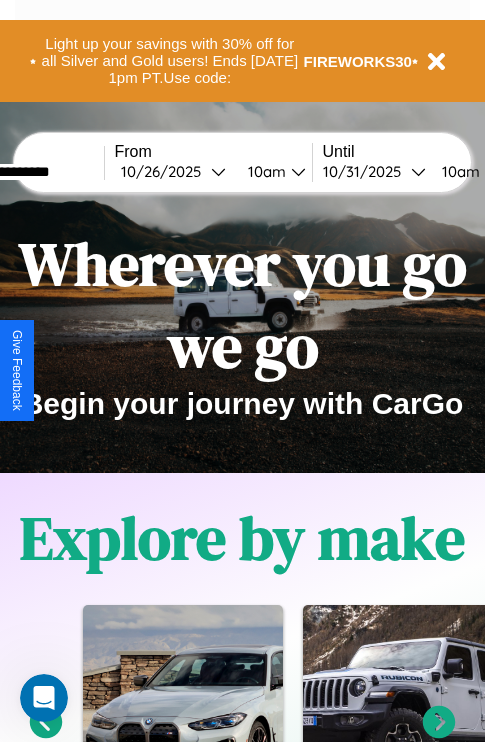 scroll, scrollTop: 0, scrollLeft: 82, axis: horizontal 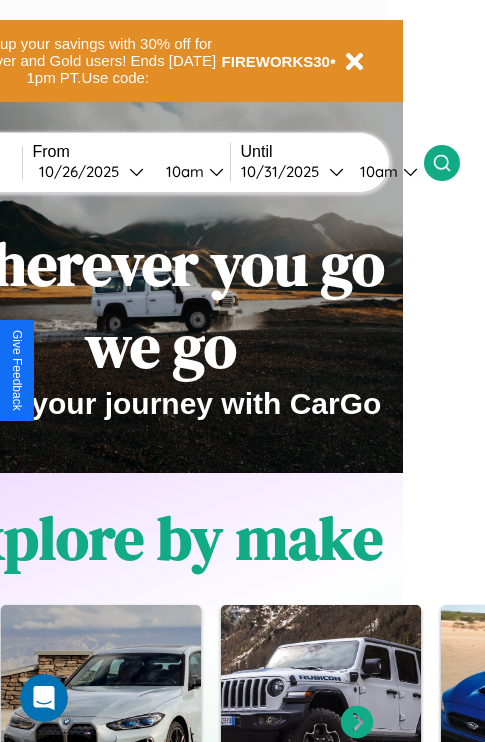click 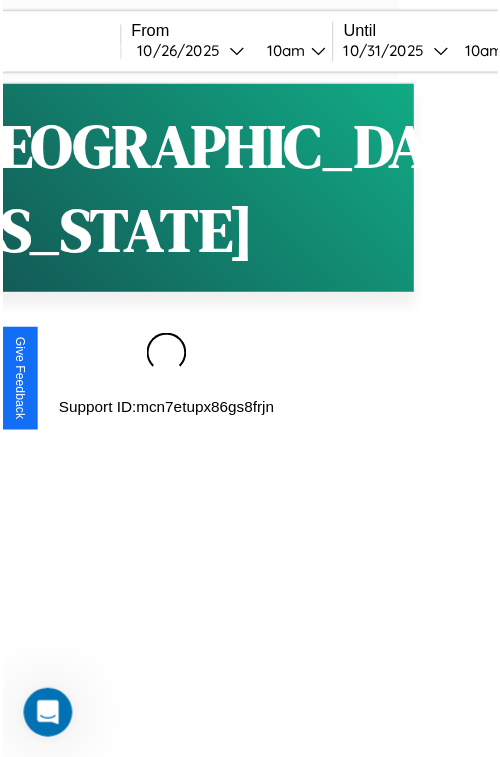 scroll, scrollTop: 0, scrollLeft: 0, axis: both 